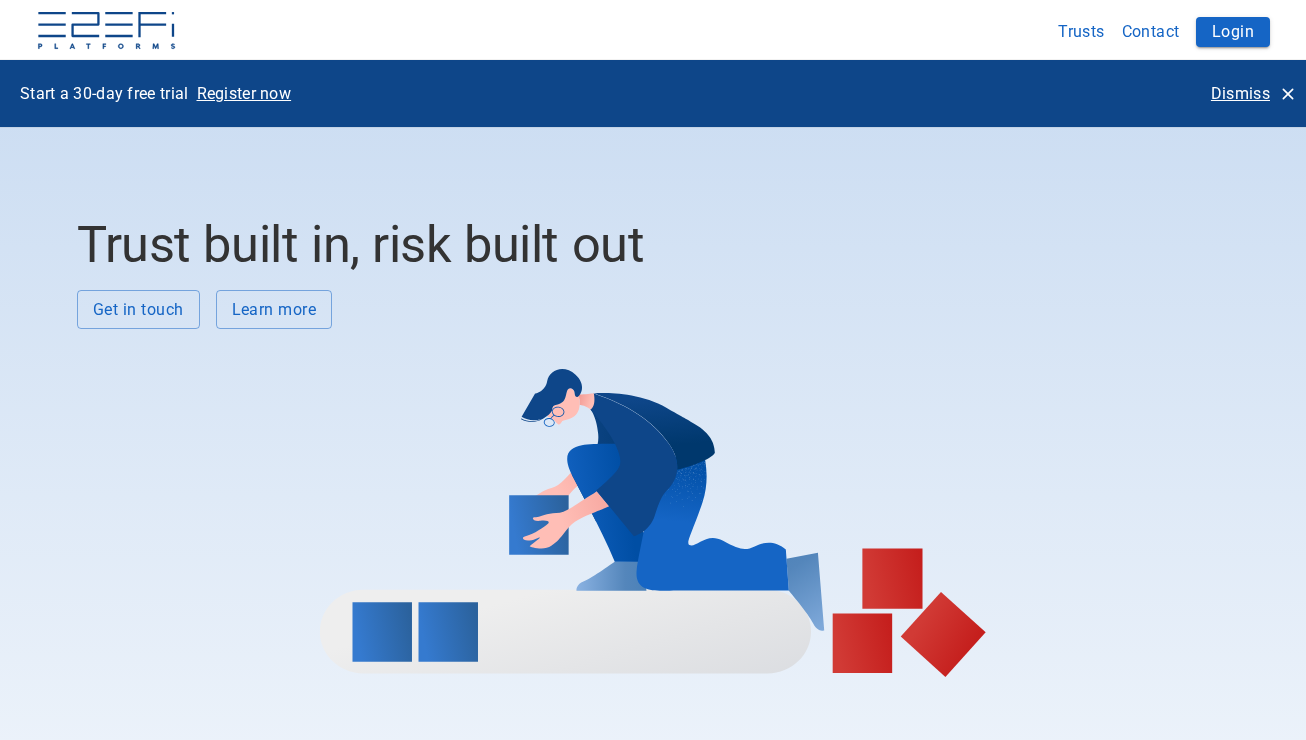 scroll, scrollTop: 0, scrollLeft: 0, axis: both 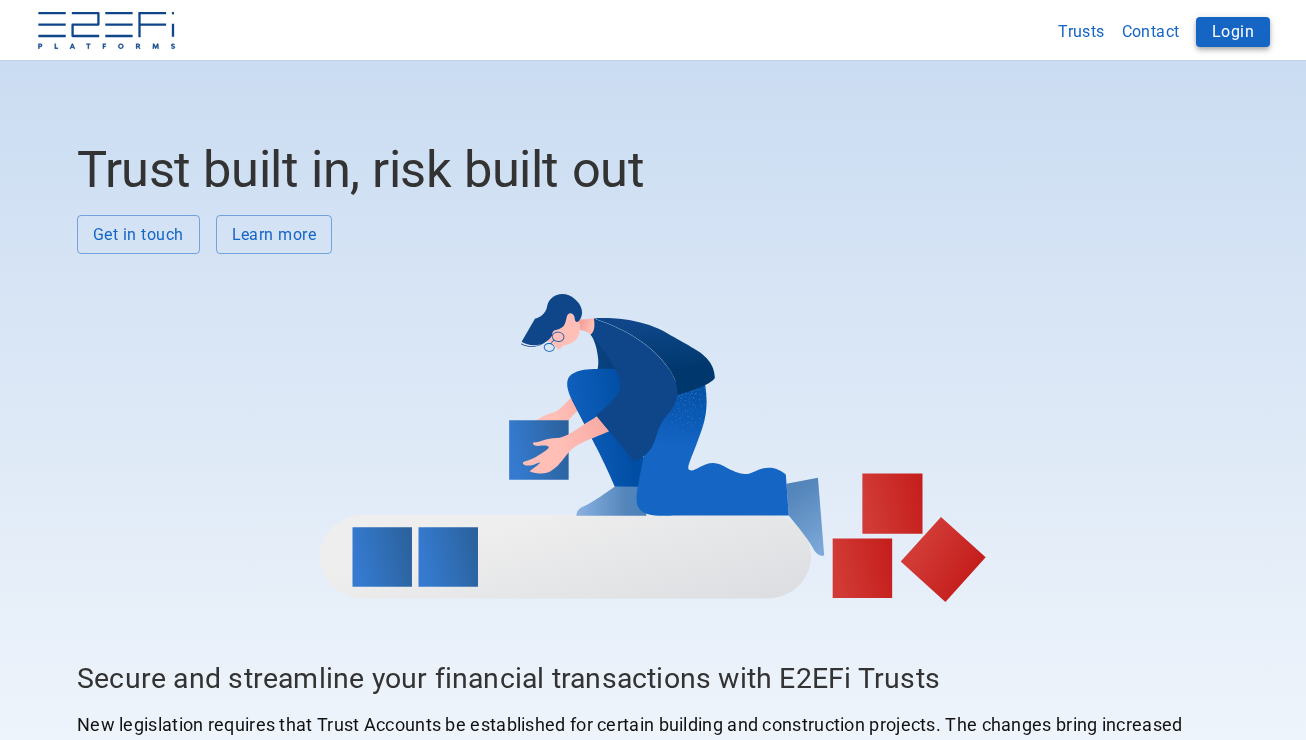 click on "Login" at bounding box center [1233, 32] 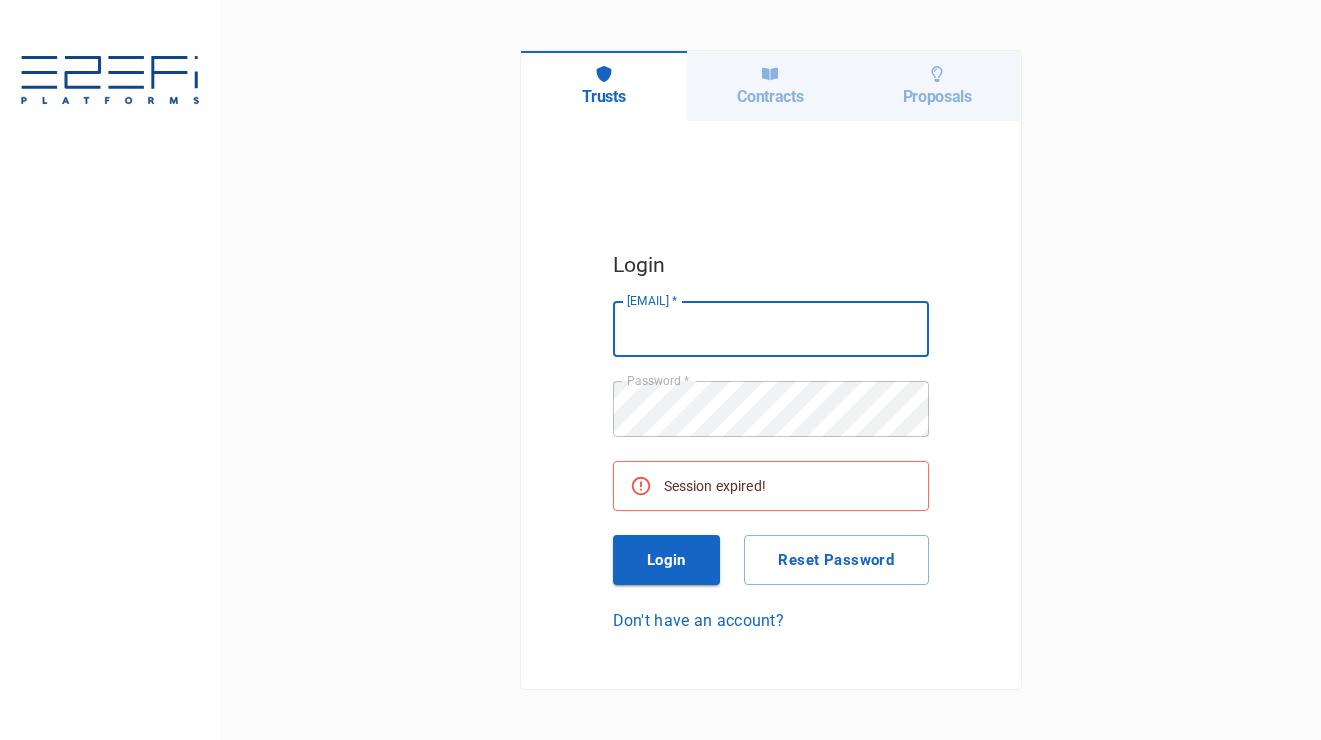 scroll, scrollTop: 0, scrollLeft: 0, axis: both 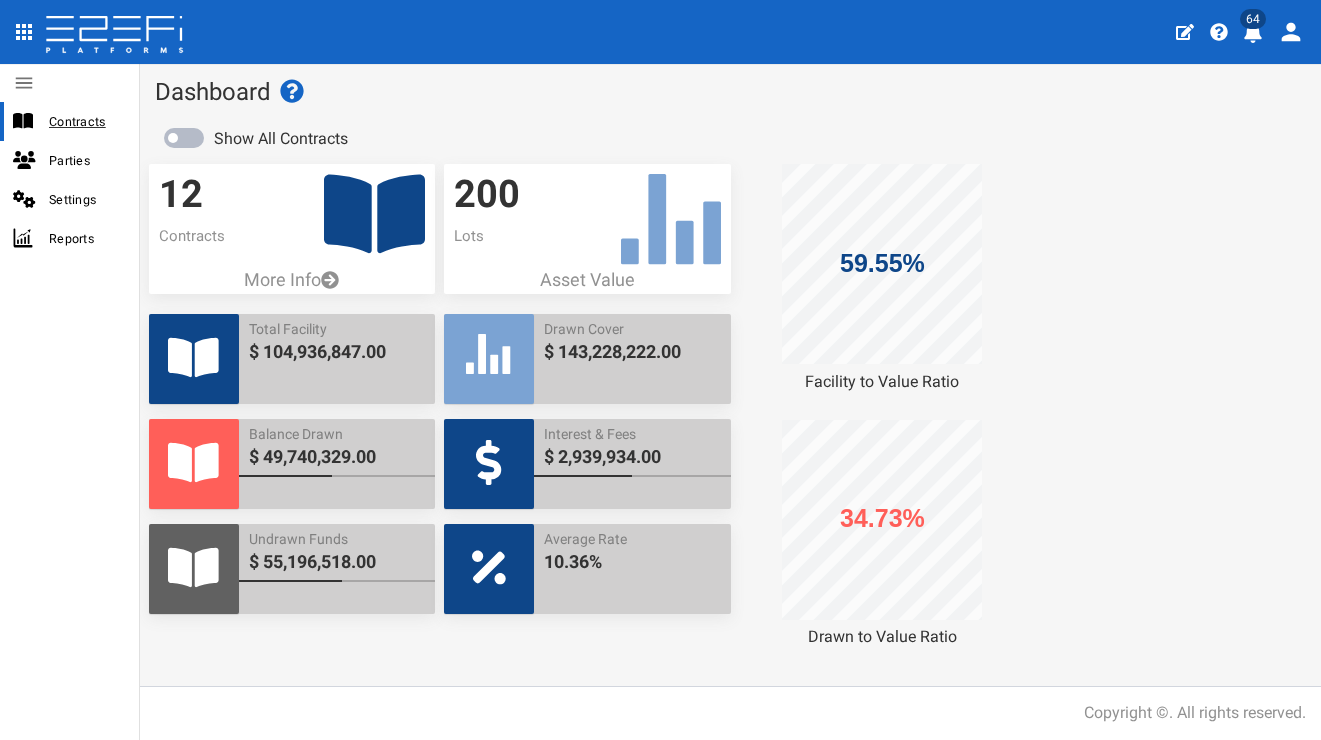 click on "Contracts" at bounding box center (86, 121) 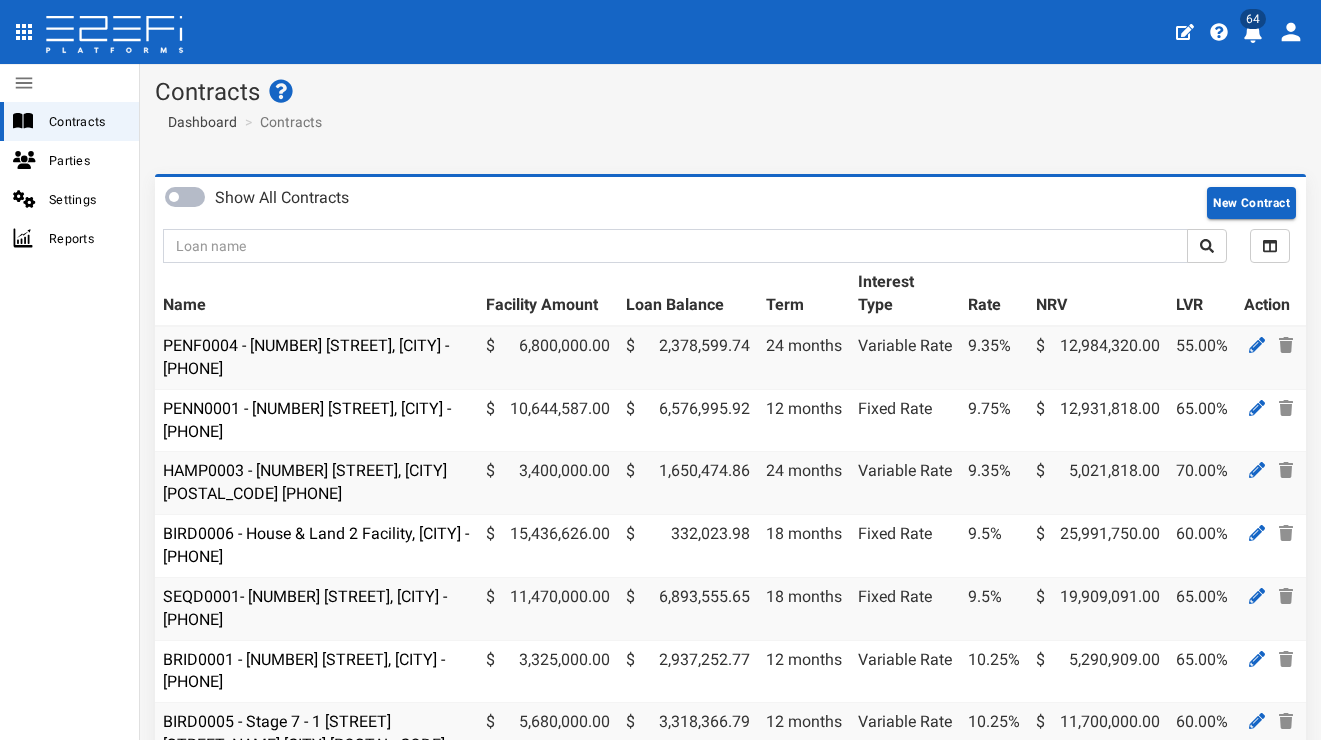 scroll, scrollTop: 0, scrollLeft: 0, axis: both 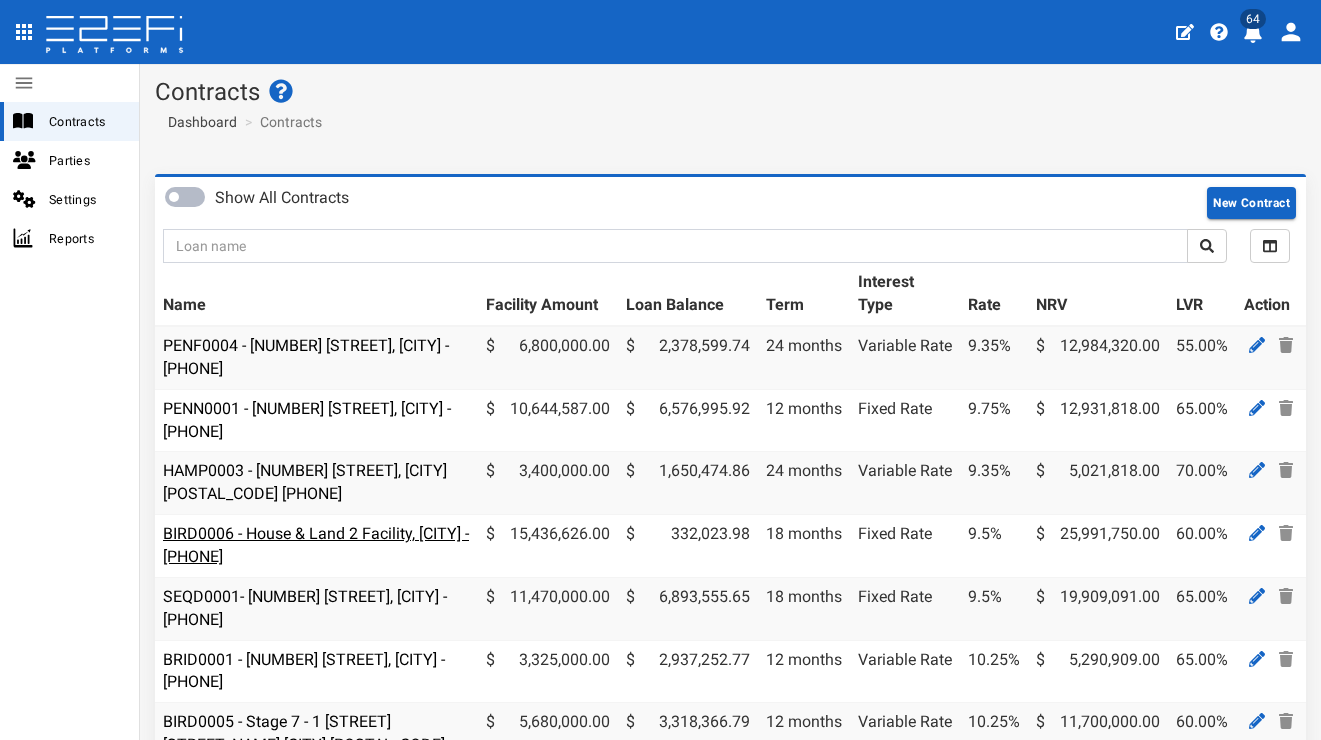 click on "BIRD0006 - House & Land 2 Facility, Port Macquarie - 693-1193" at bounding box center [316, 545] 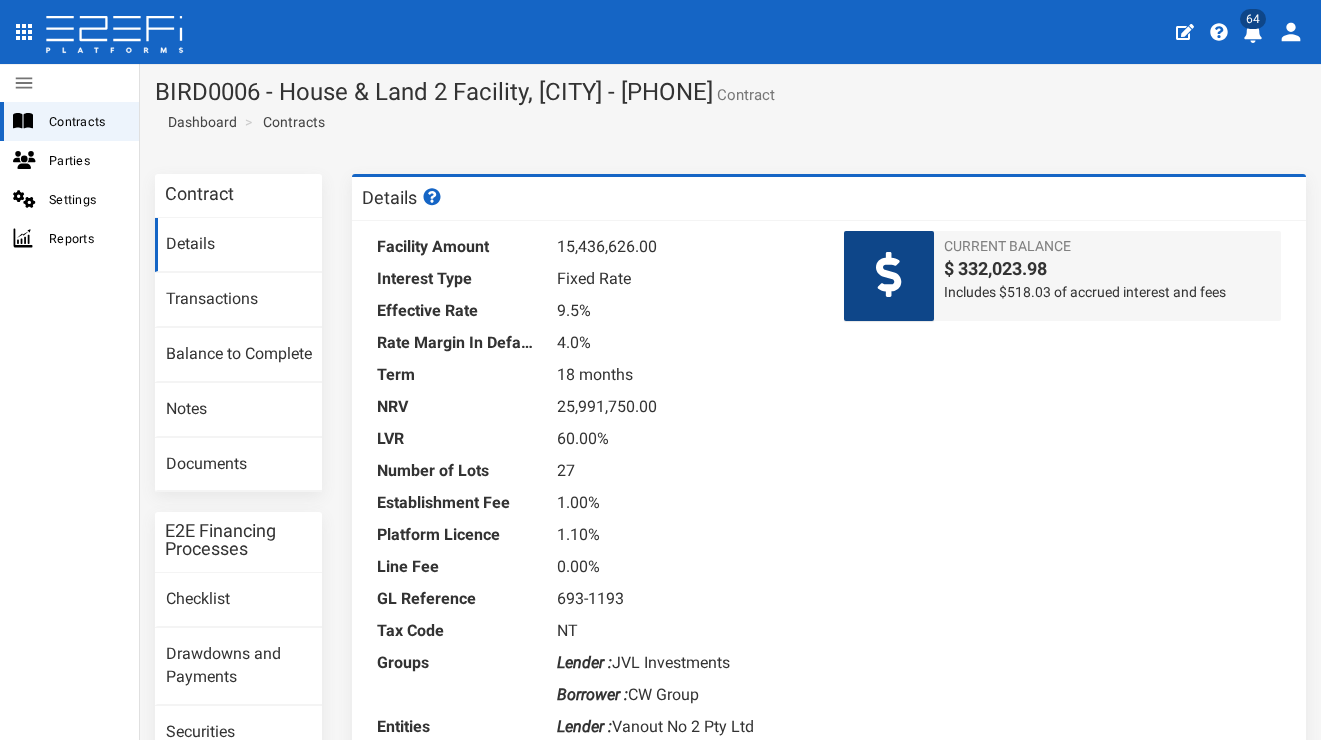 scroll, scrollTop: 0, scrollLeft: 0, axis: both 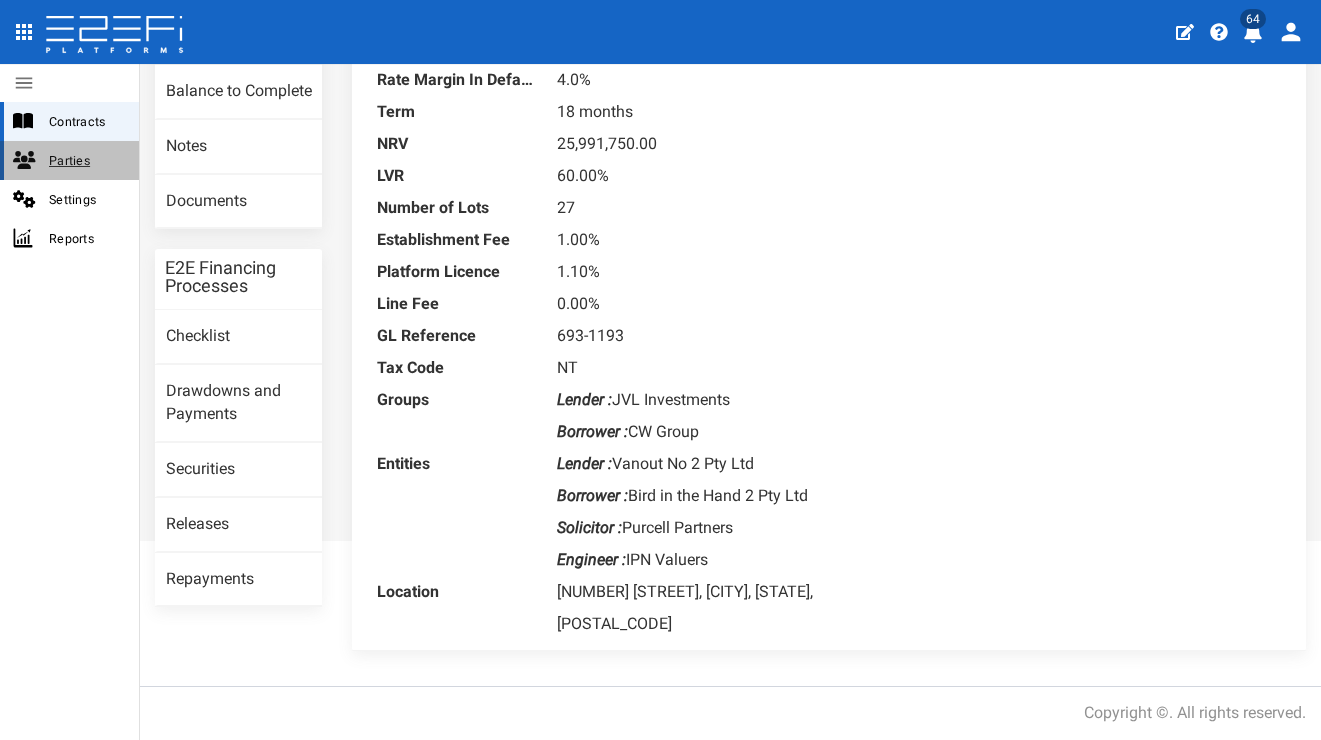 click on "Parties" at bounding box center [86, 160] 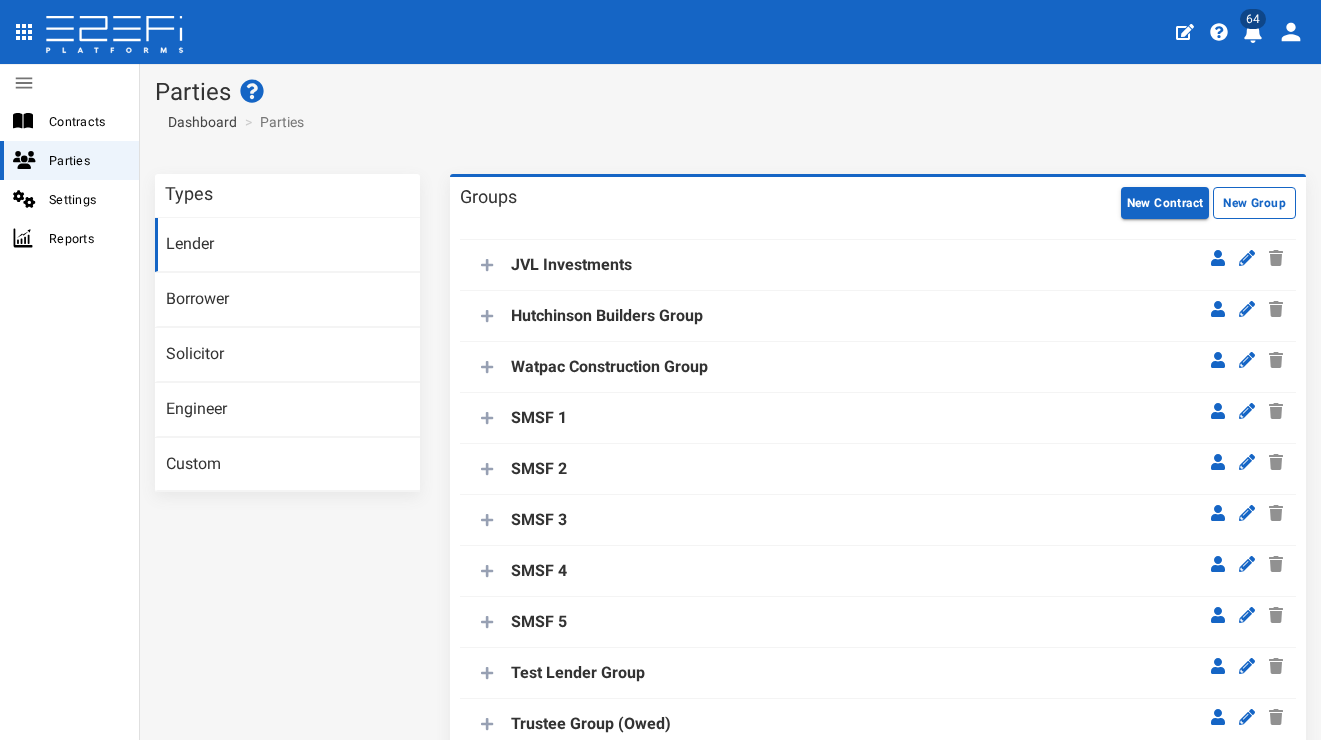 scroll, scrollTop: 0, scrollLeft: 0, axis: both 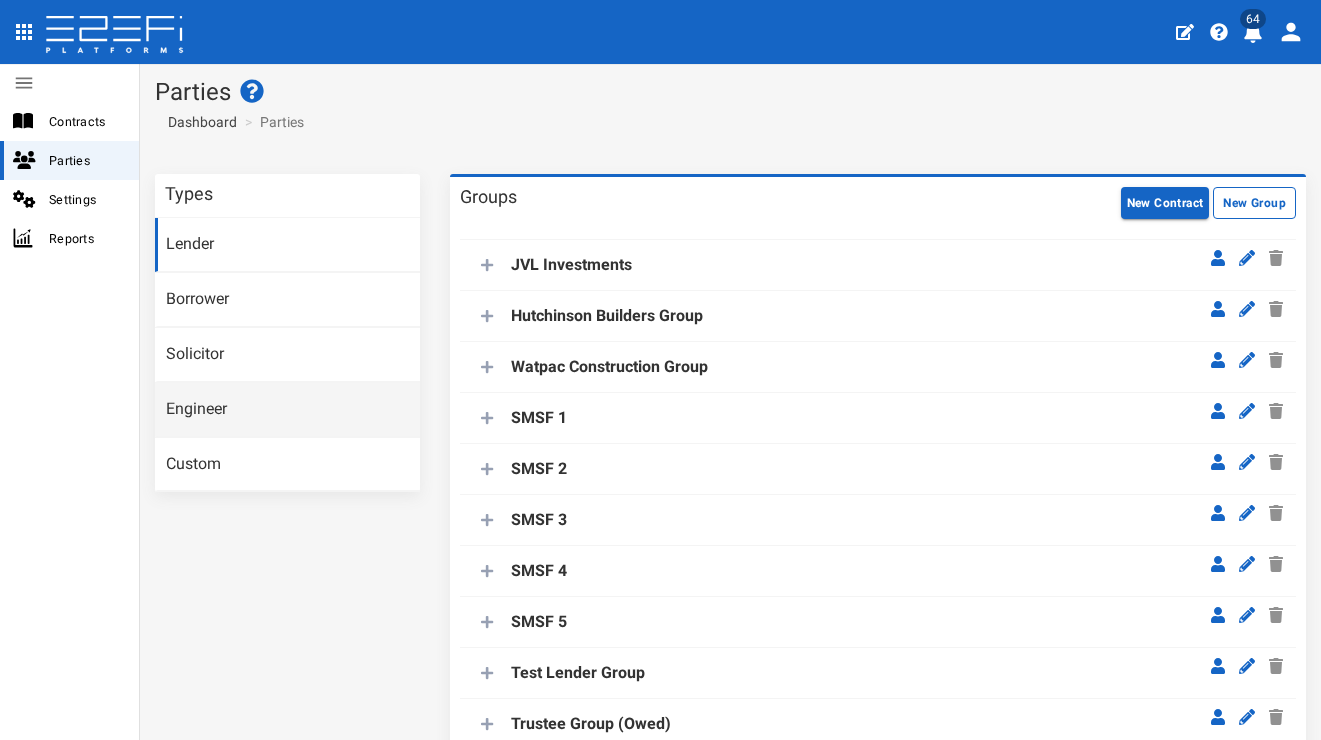 click on "Engineer" at bounding box center (287, 410) 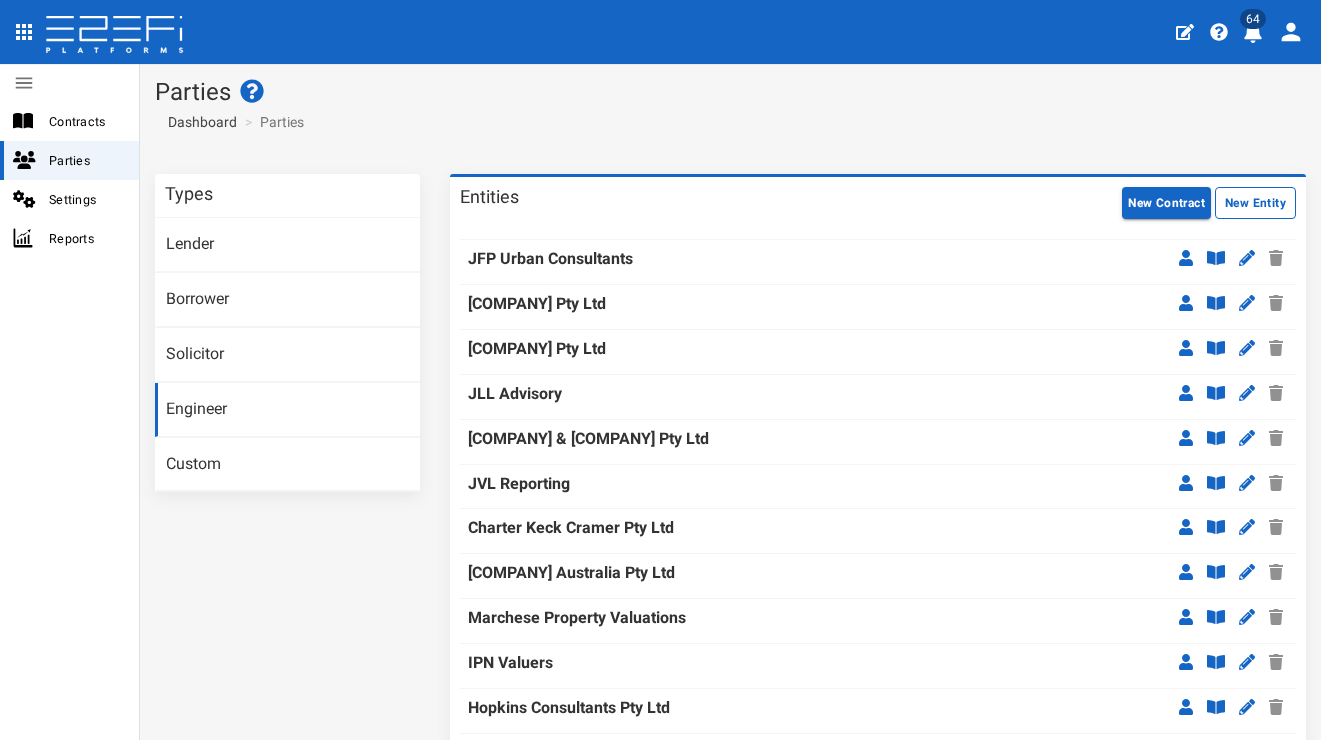 scroll, scrollTop: 0, scrollLeft: 0, axis: both 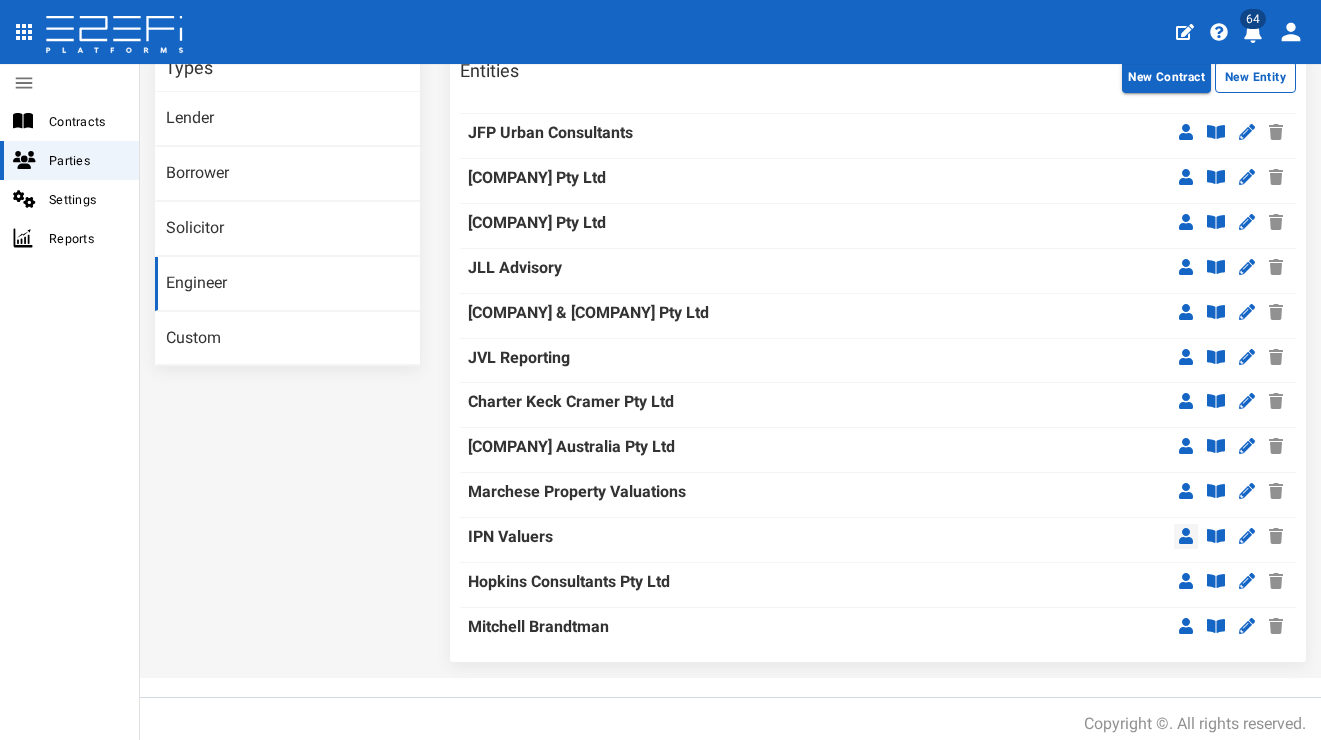 click at bounding box center (1186, 536) 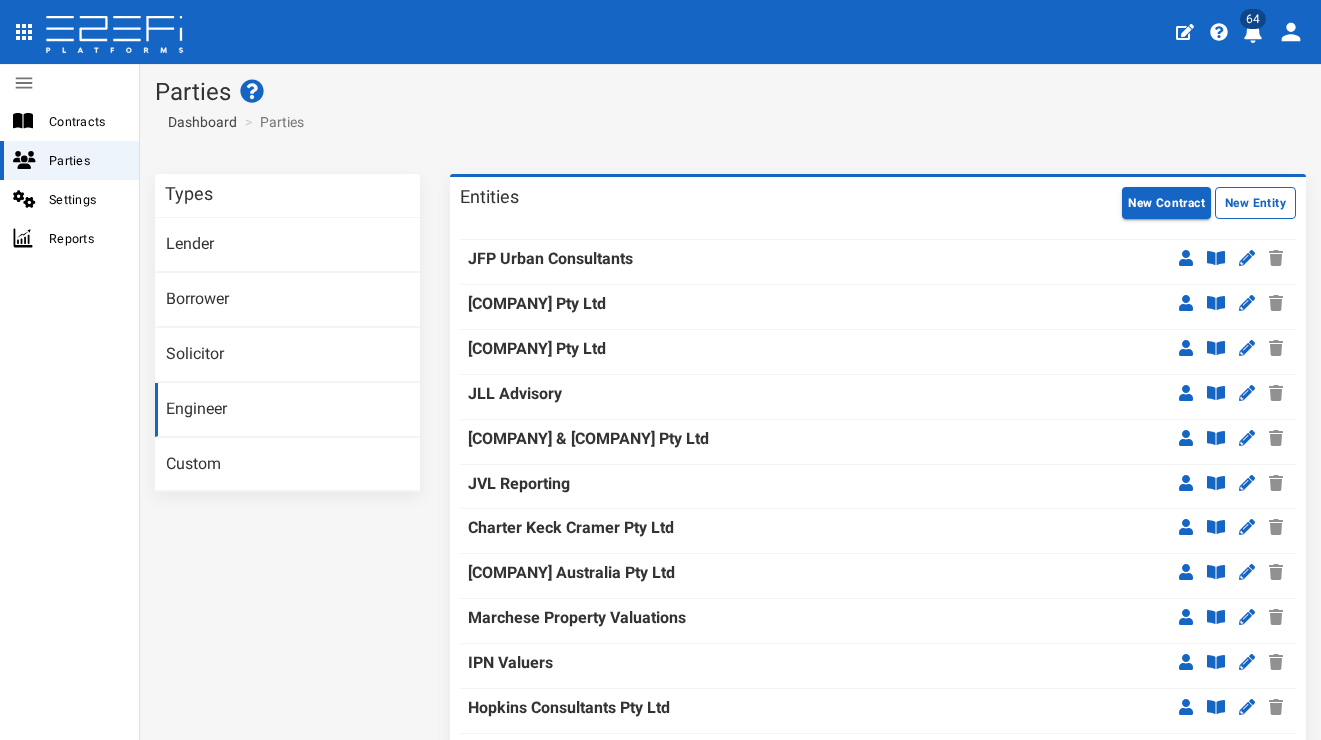 scroll, scrollTop: 4, scrollLeft: 0, axis: vertical 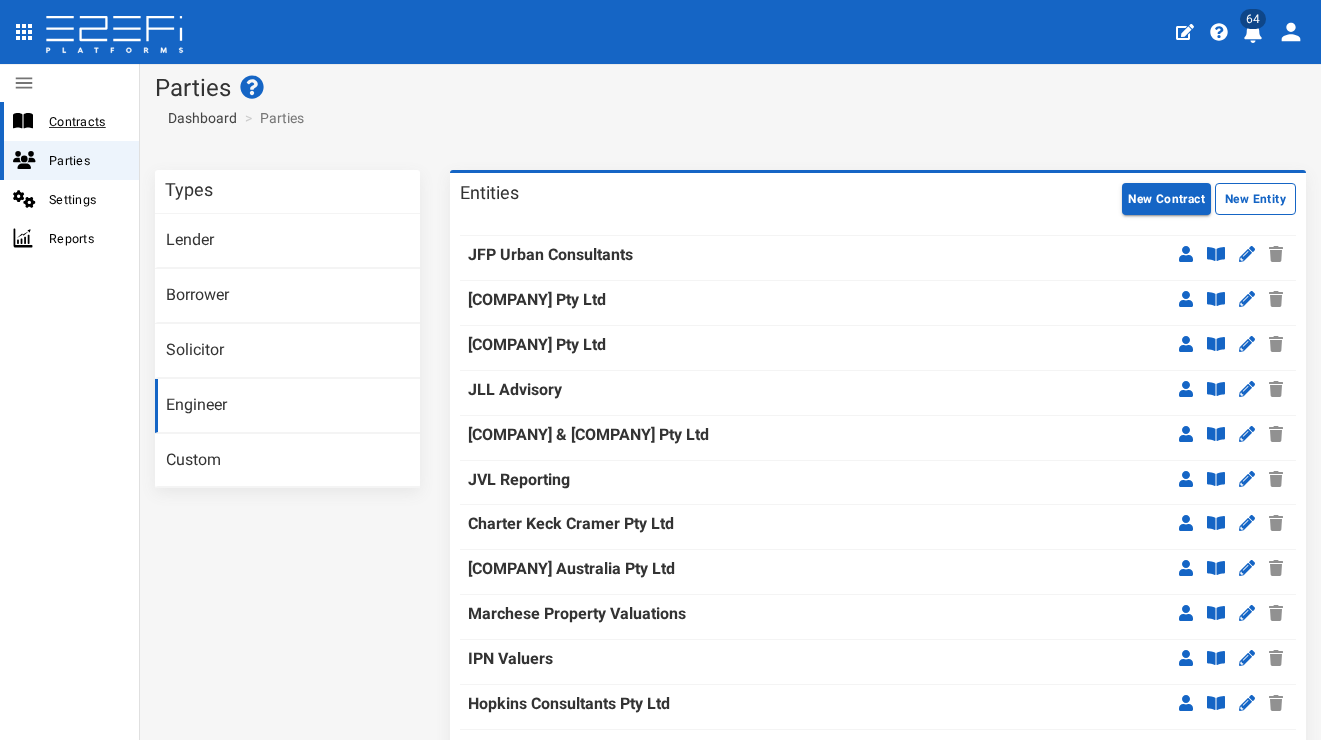 click on "Contracts" at bounding box center [86, 121] 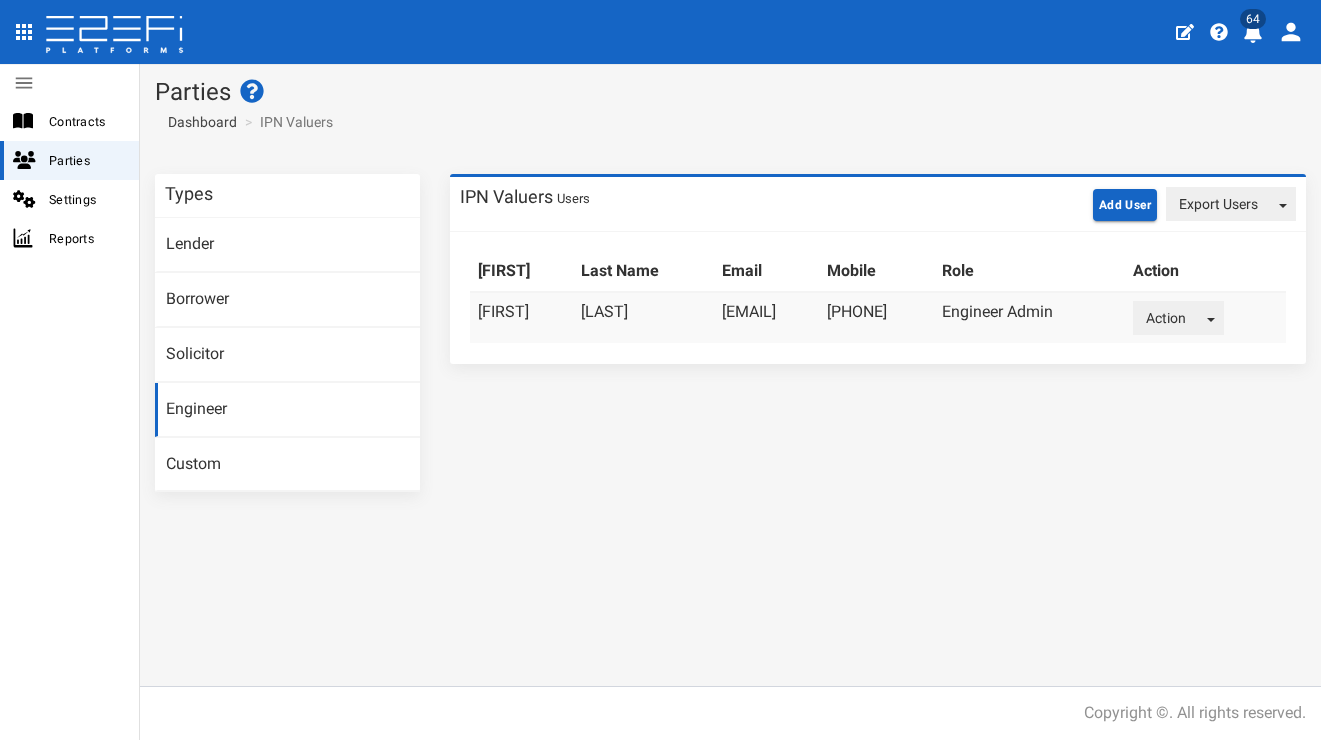 scroll, scrollTop: 0, scrollLeft: 0, axis: both 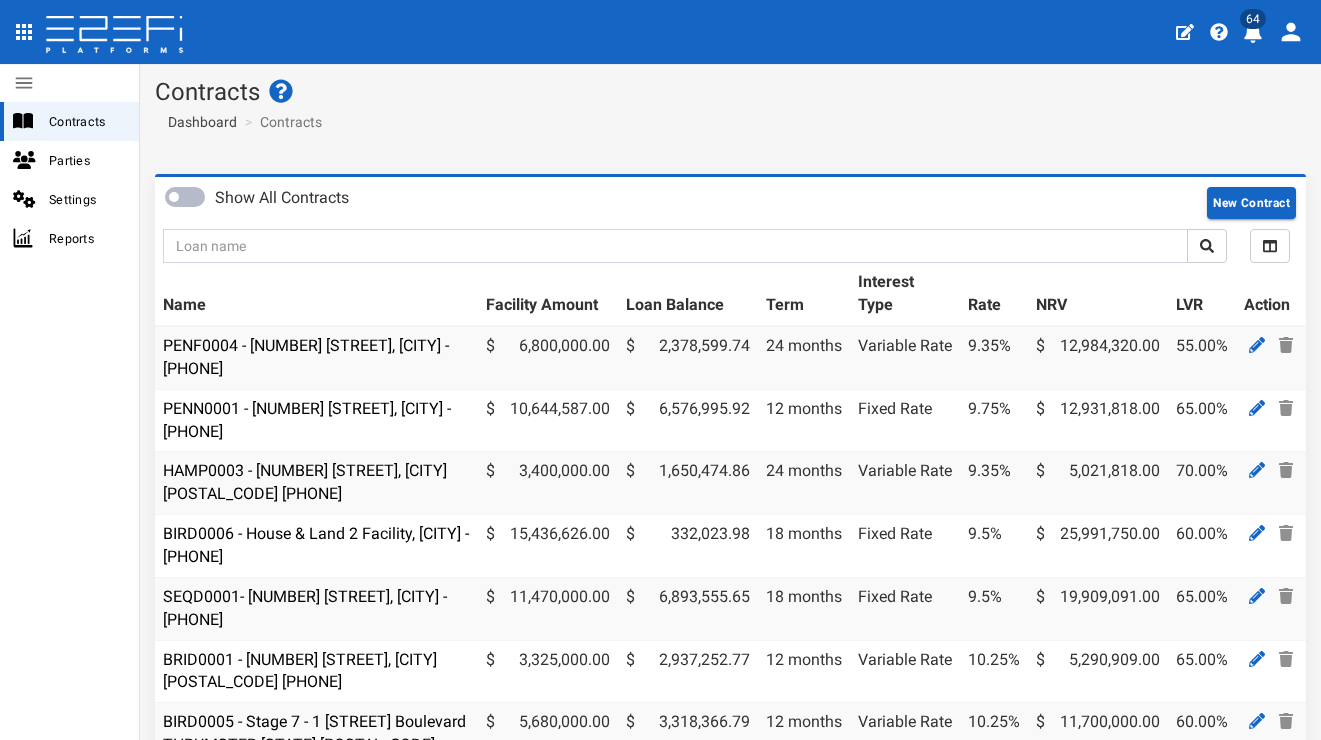 click at bounding box center (1253, 33) 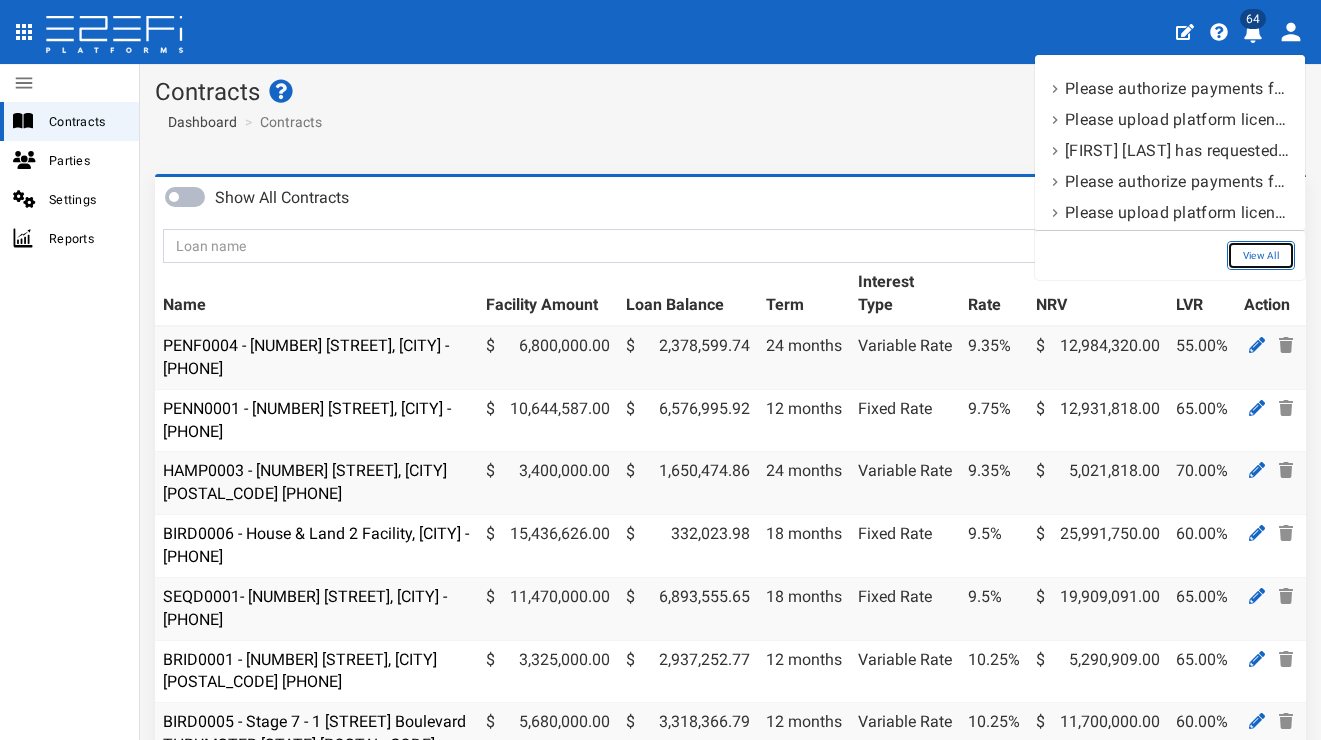 click on "View All" at bounding box center [1261, 255] 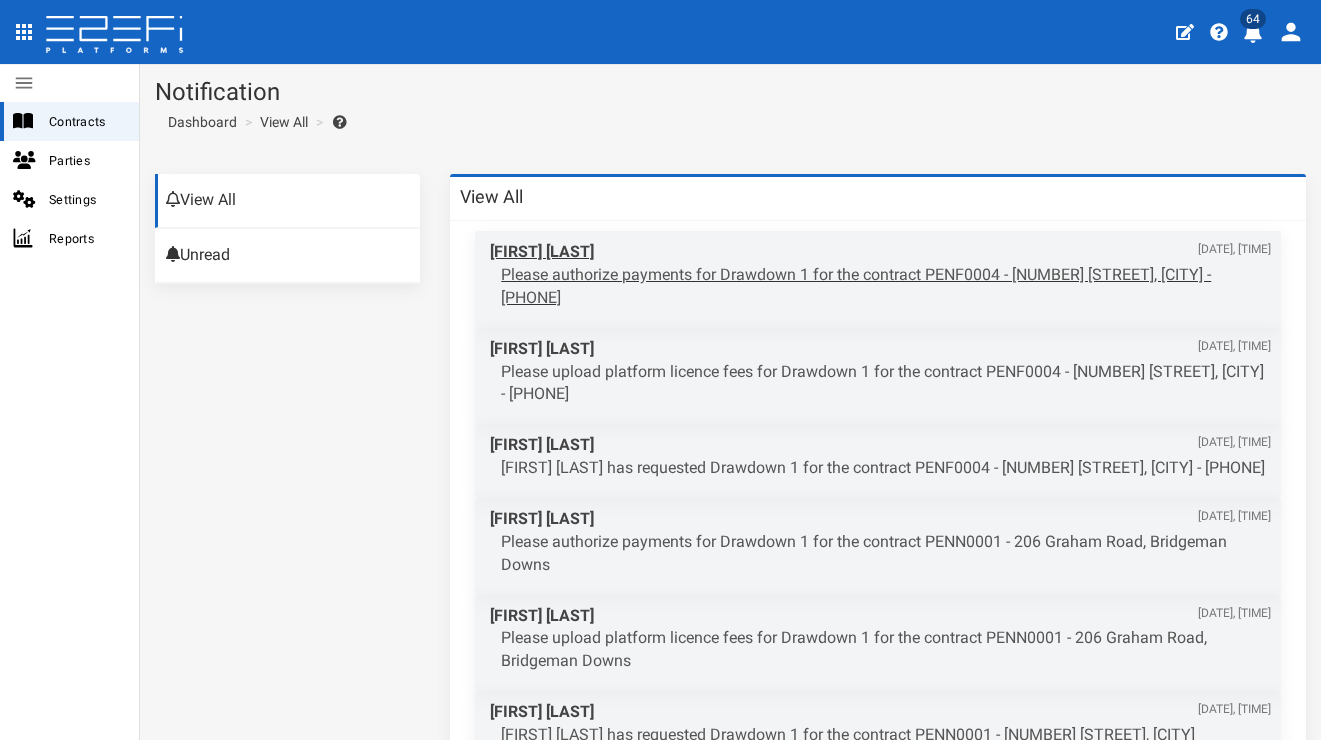 scroll, scrollTop: 0, scrollLeft: 0, axis: both 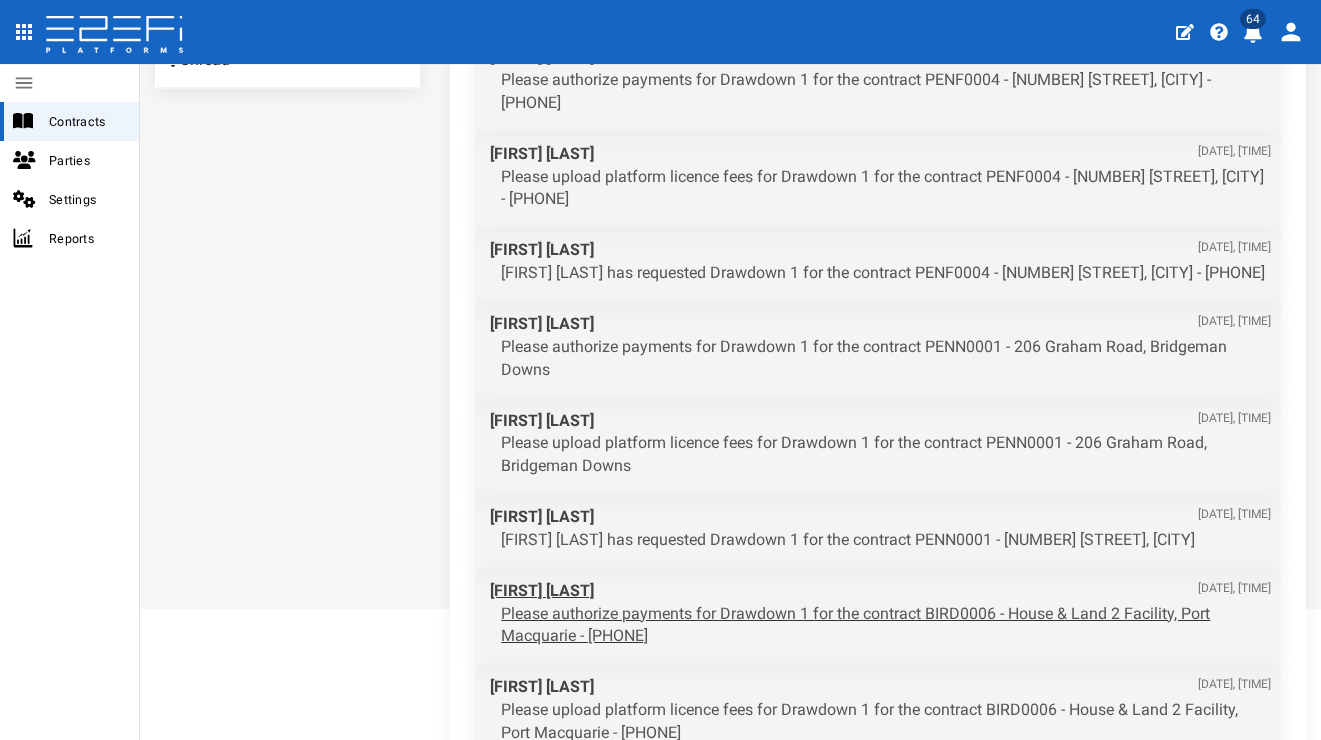 click on "Richard McKeon
July 4, 2025, 3:25 p.m." at bounding box center [880, 591] 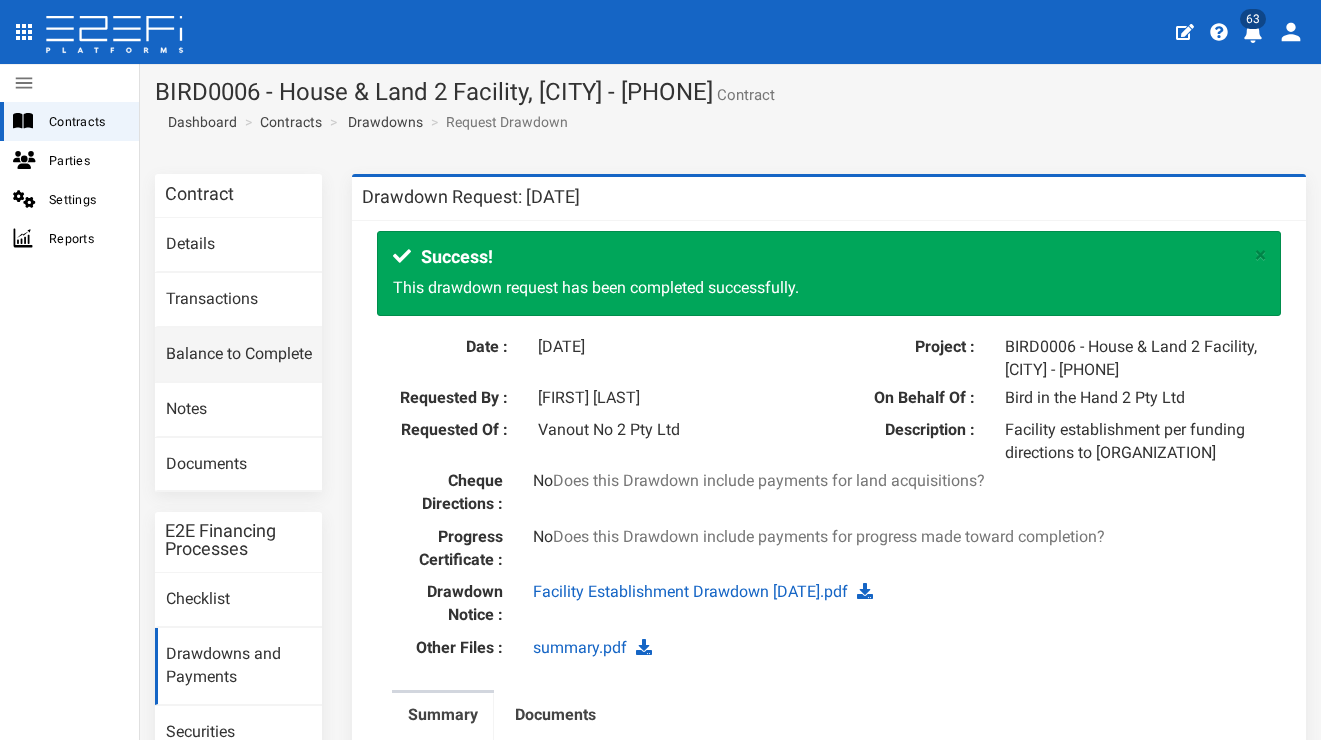 scroll, scrollTop: 0, scrollLeft: 0, axis: both 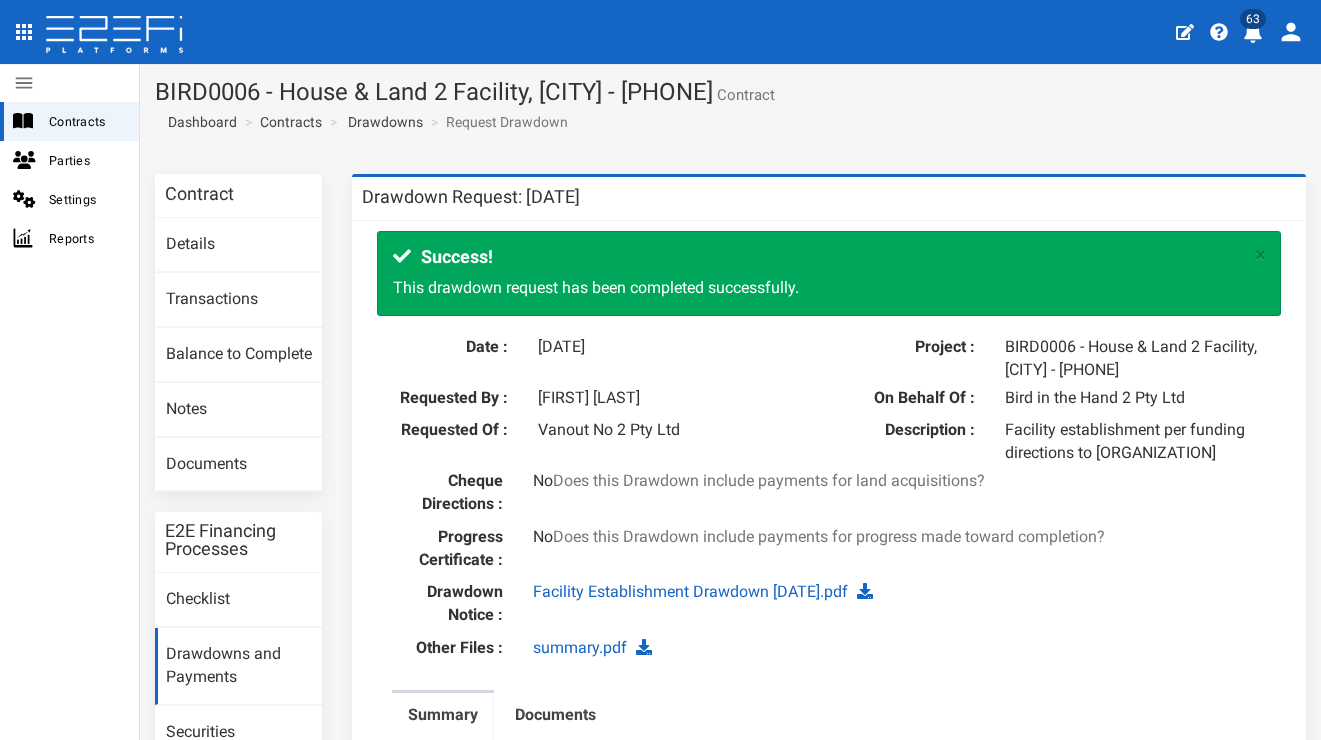 click on "63" at bounding box center (1255, 30) 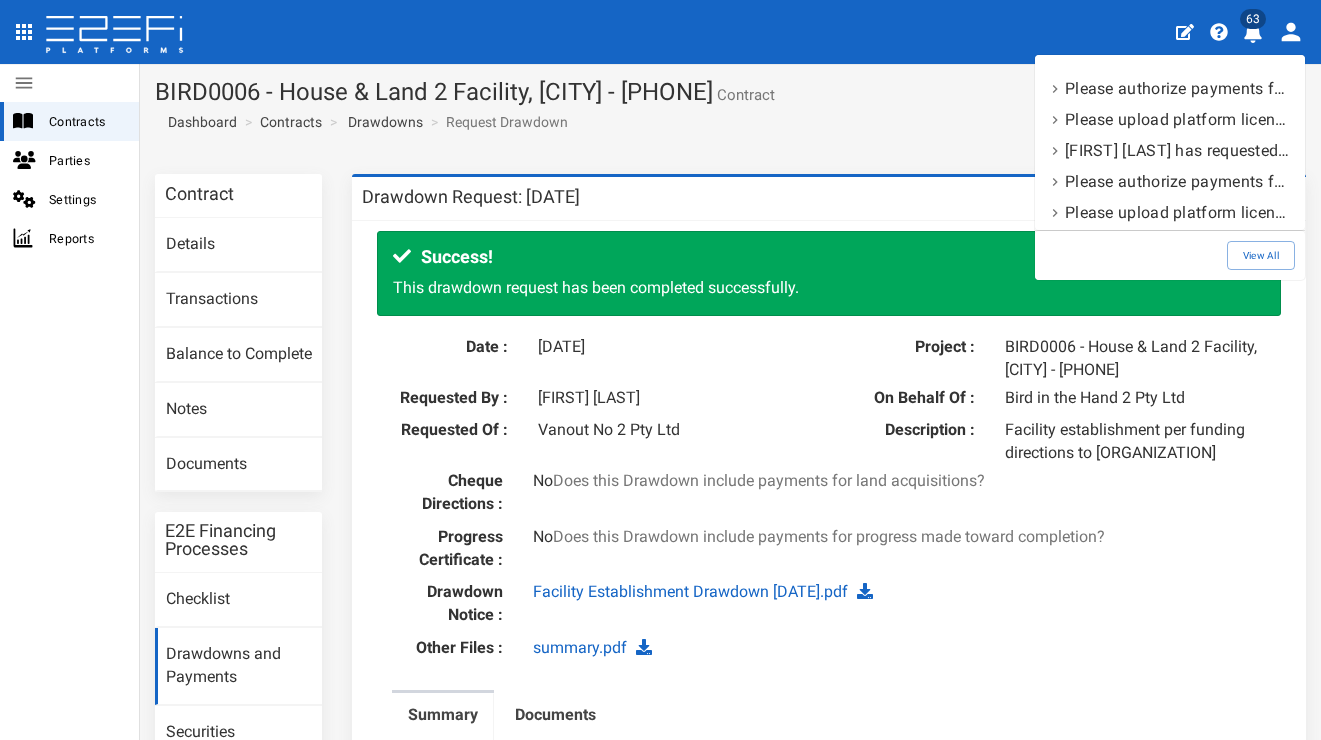 click at bounding box center [660, 370] 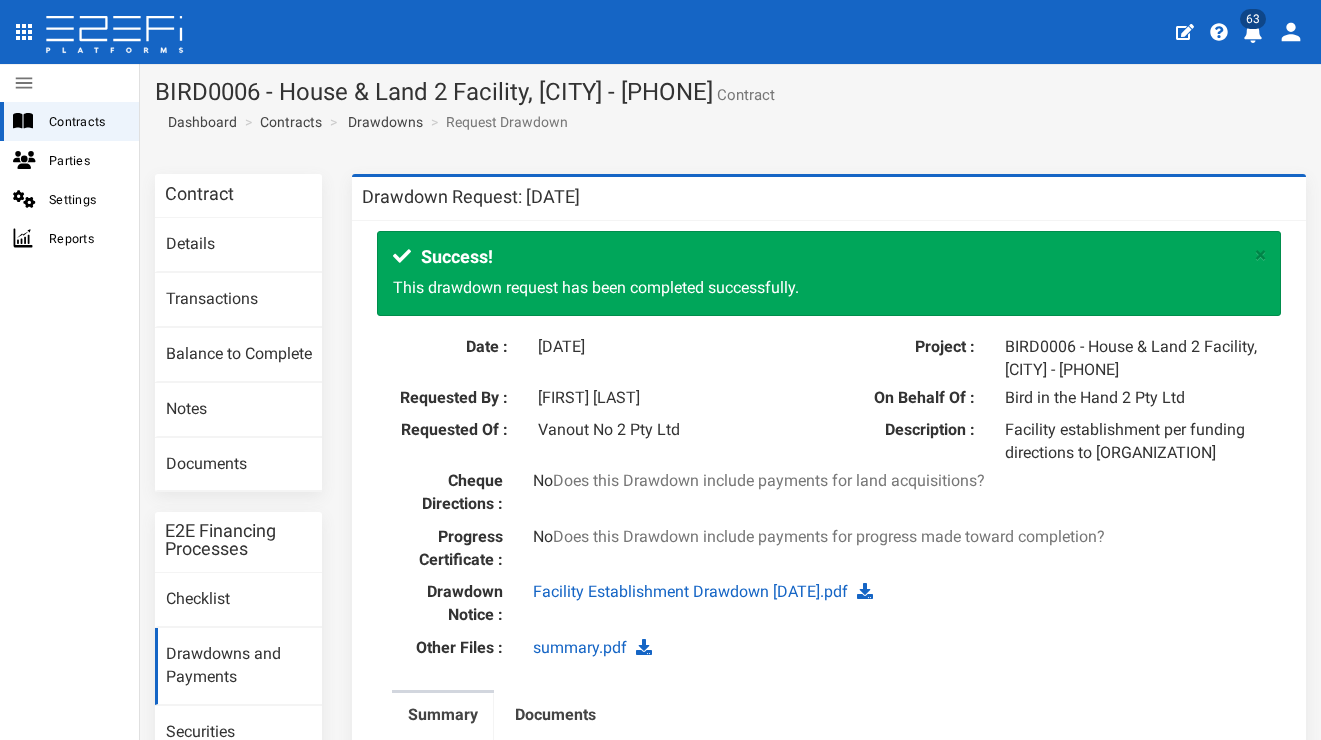 click at bounding box center [1253, 33] 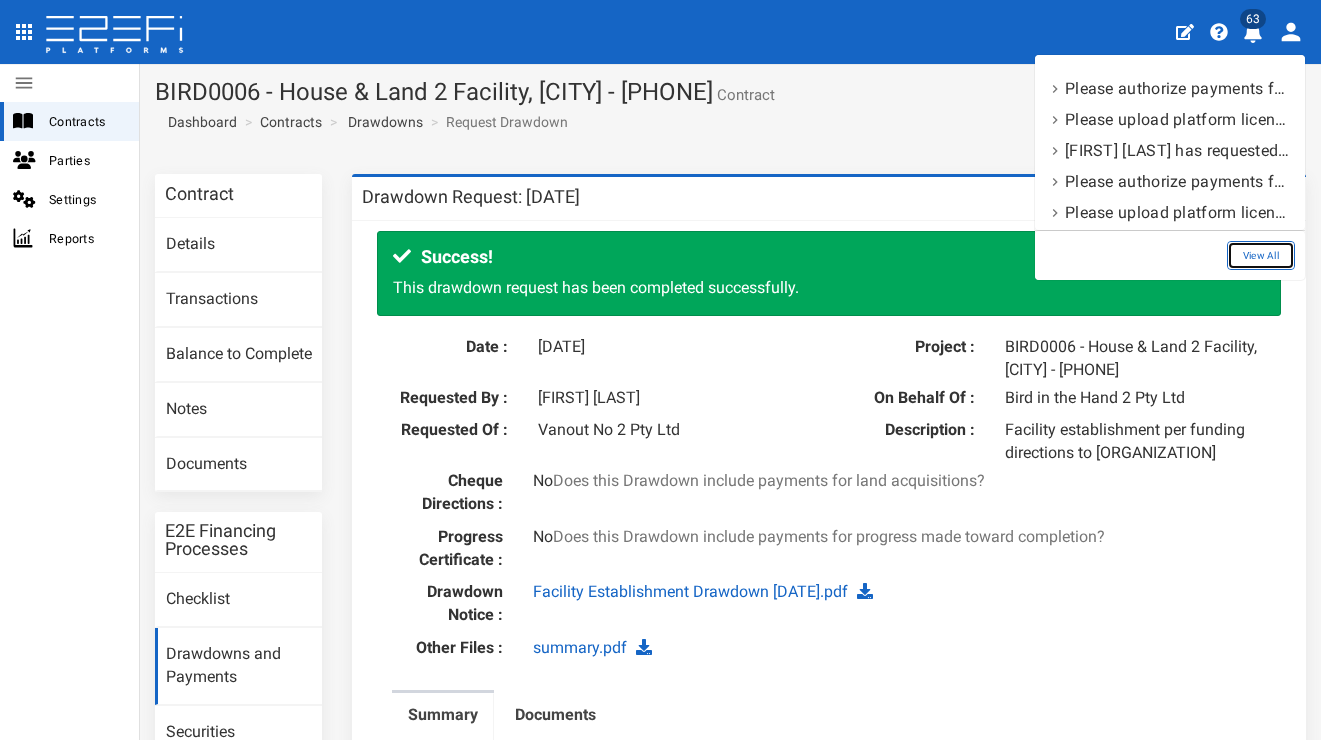 click on "View All" at bounding box center (1261, 255) 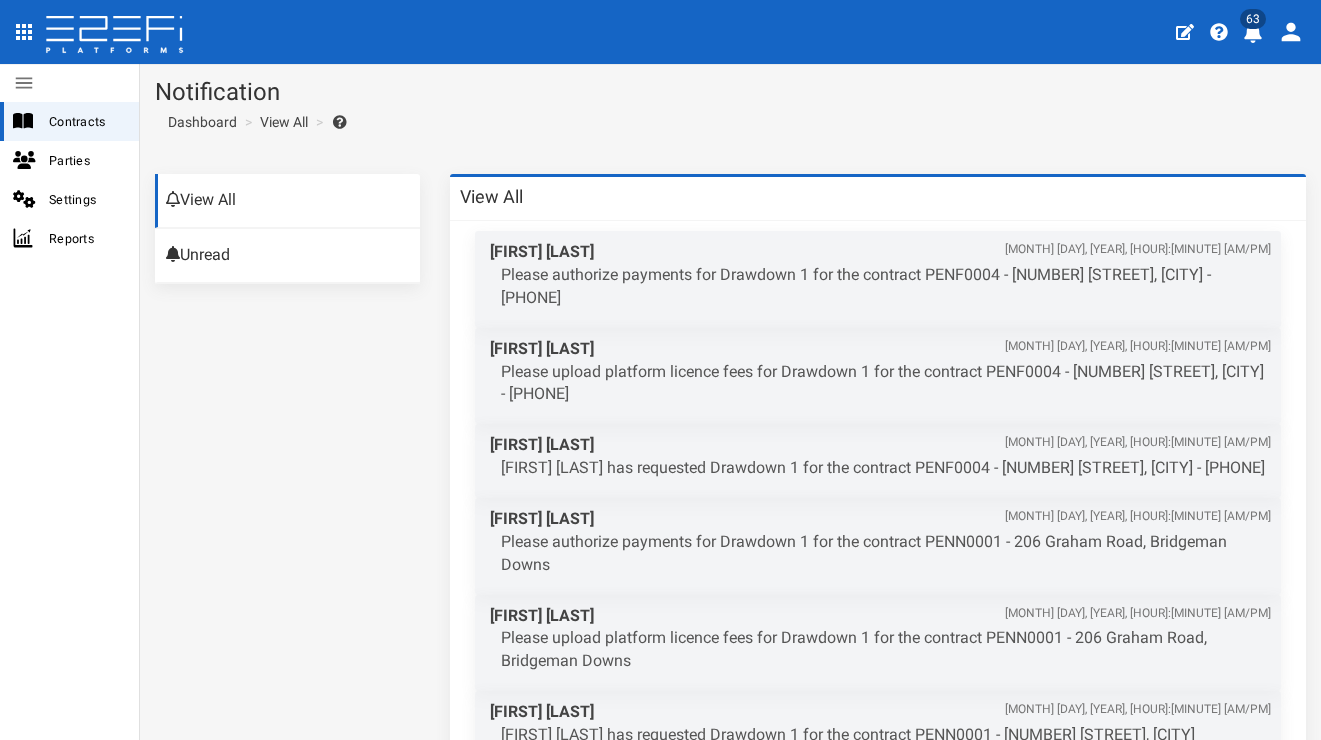 scroll, scrollTop: 0, scrollLeft: 0, axis: both 